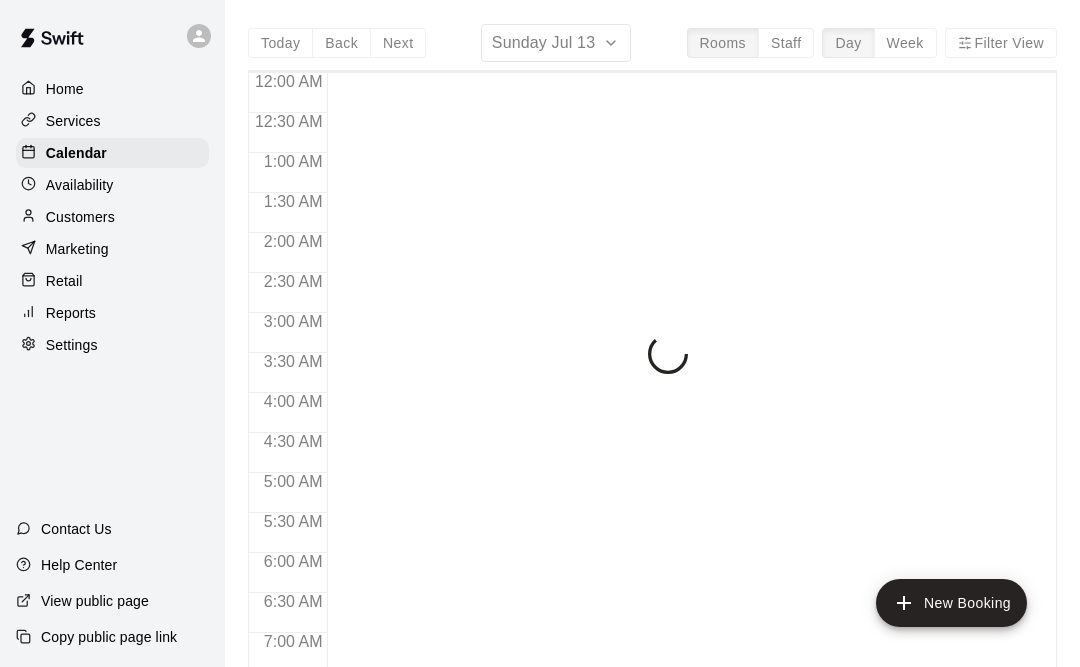 scroll, scrollTop: 0, scrollLeft: 0, axis: both 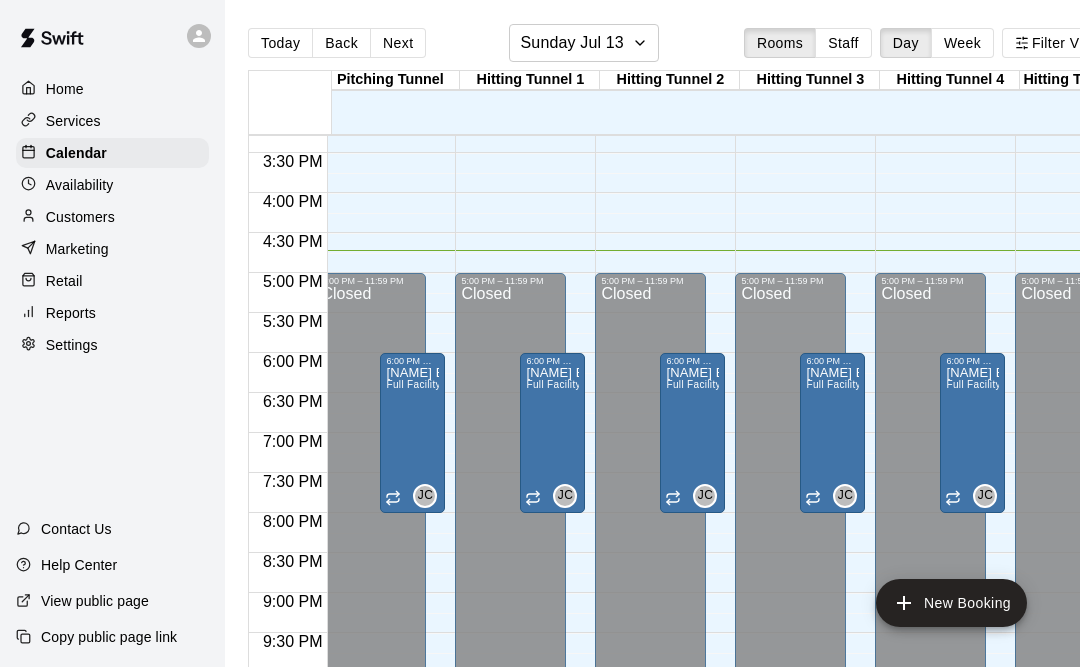 click at bounding box center (540, 754) 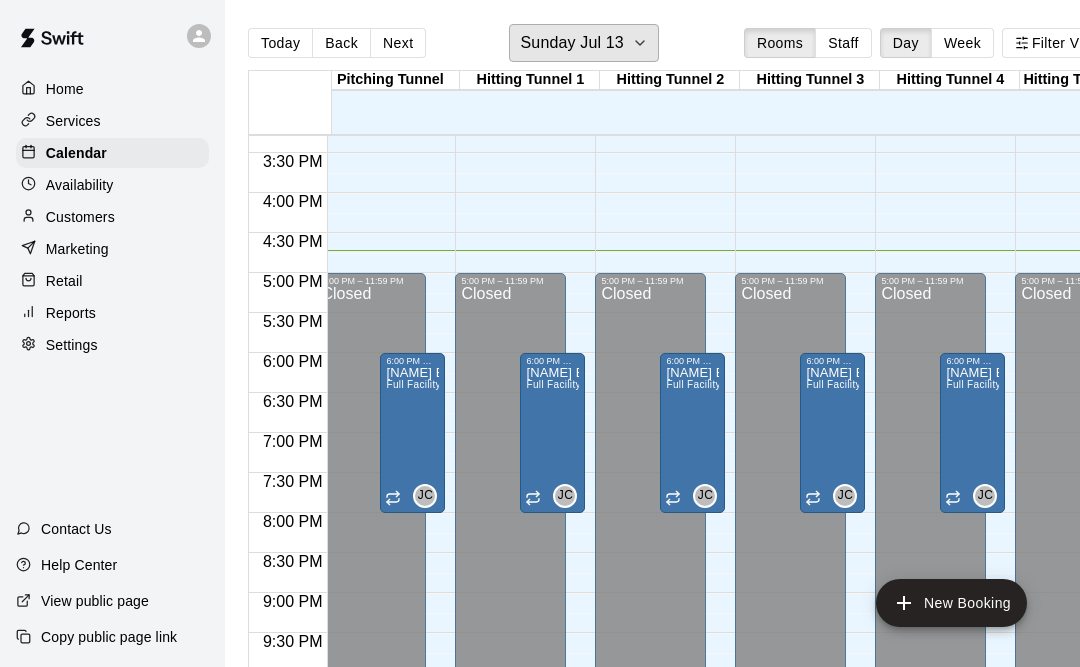click on "Sunday Jul 13" at bounding box center (572, 43) 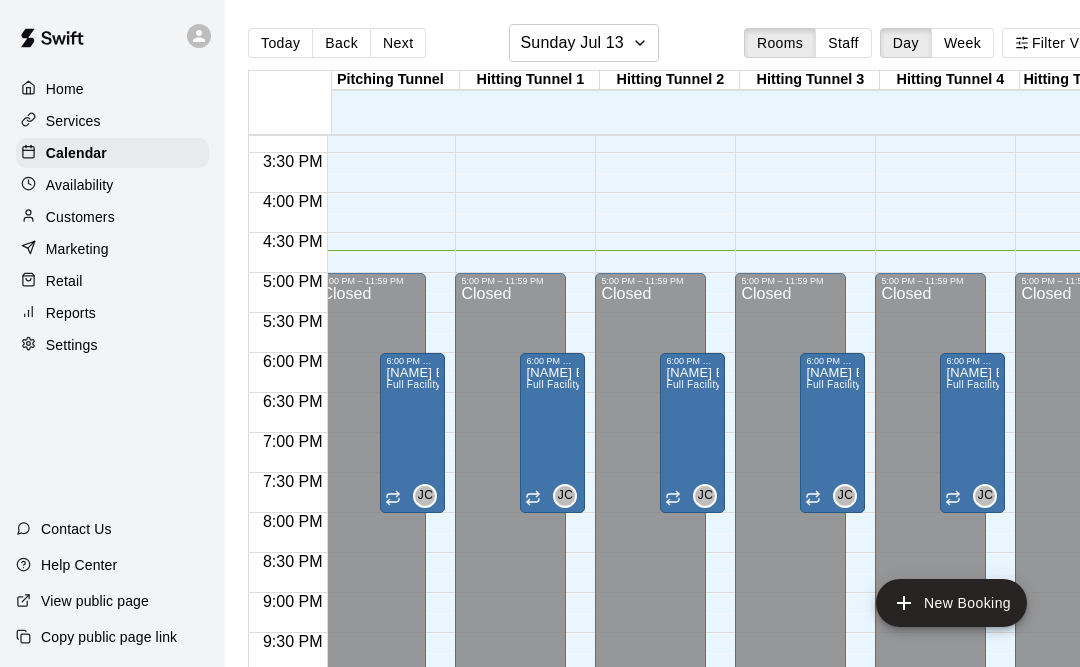click on "15" at bounding box center [77, 850] 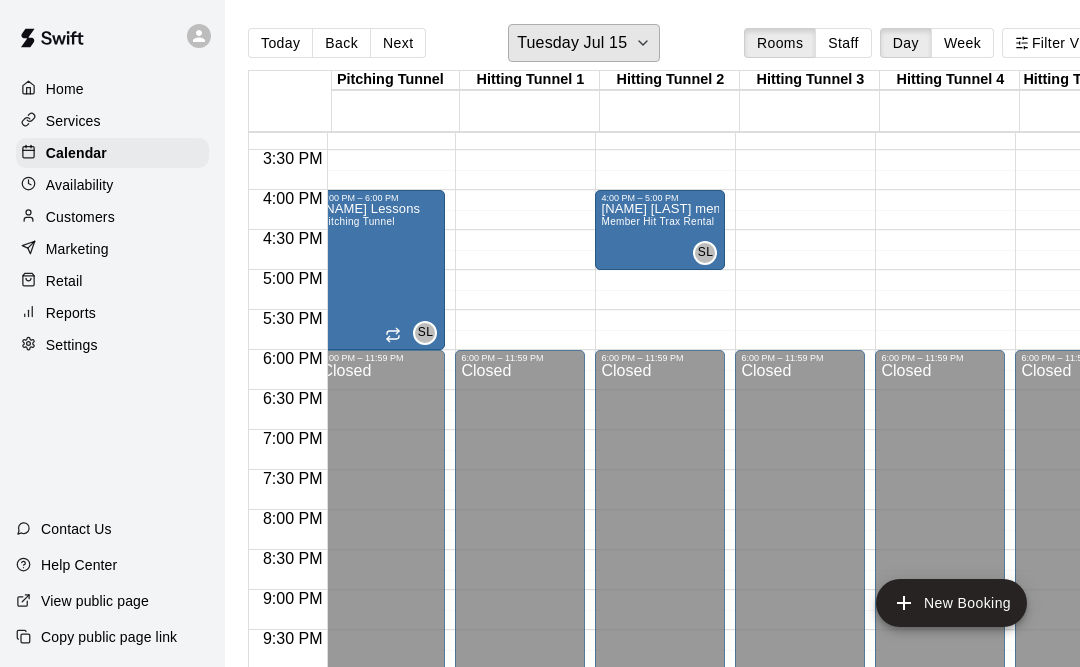 scroll, scrollTop: 1207, scrollLeft: 14, axis: both 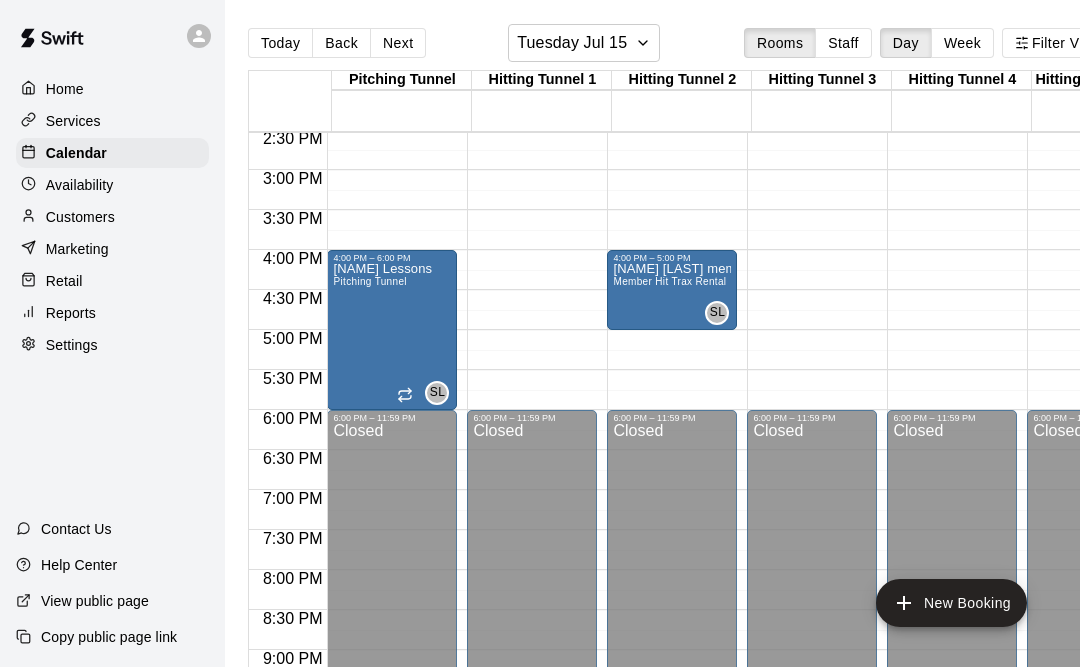 click at bounding box center (71, 738) 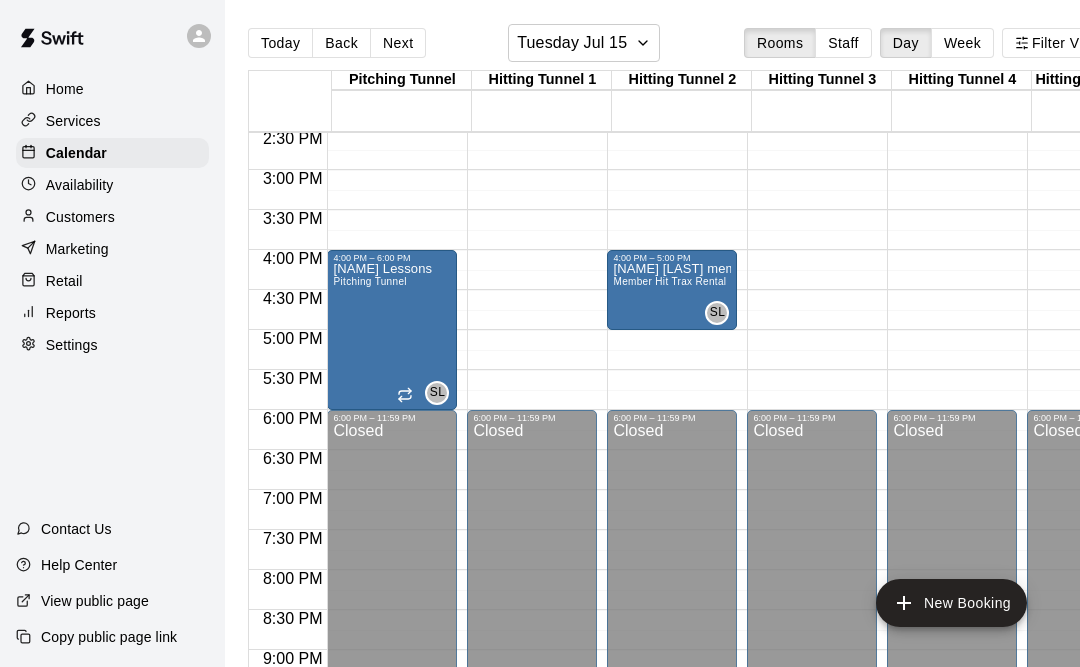 type on "**********" 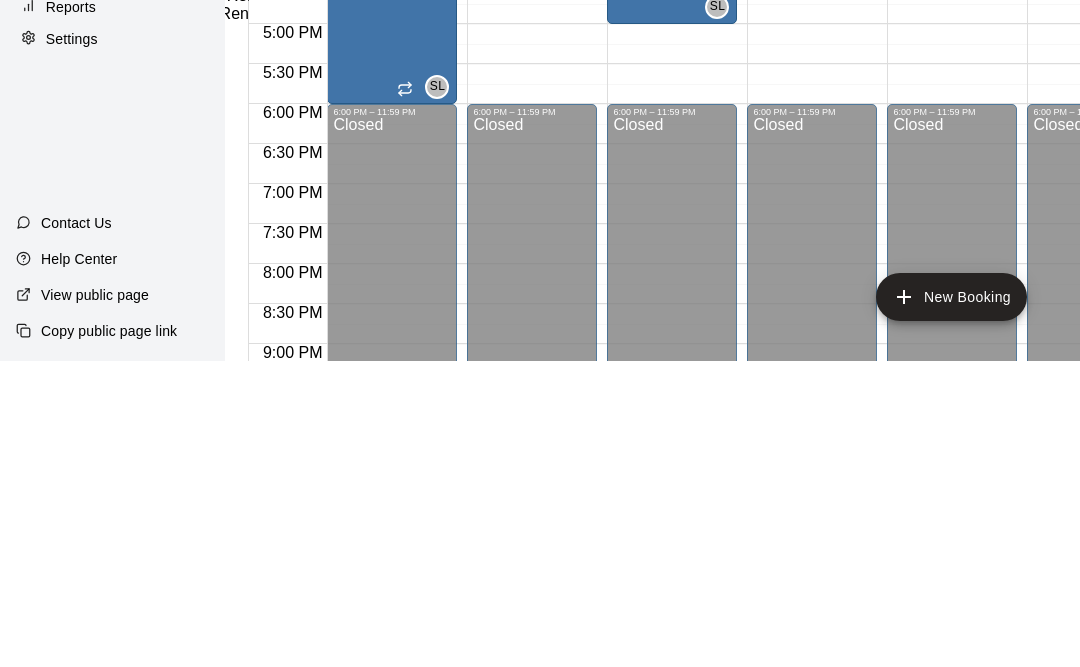 click on "Hitting Tunnel" at bounding box center (340, 284) 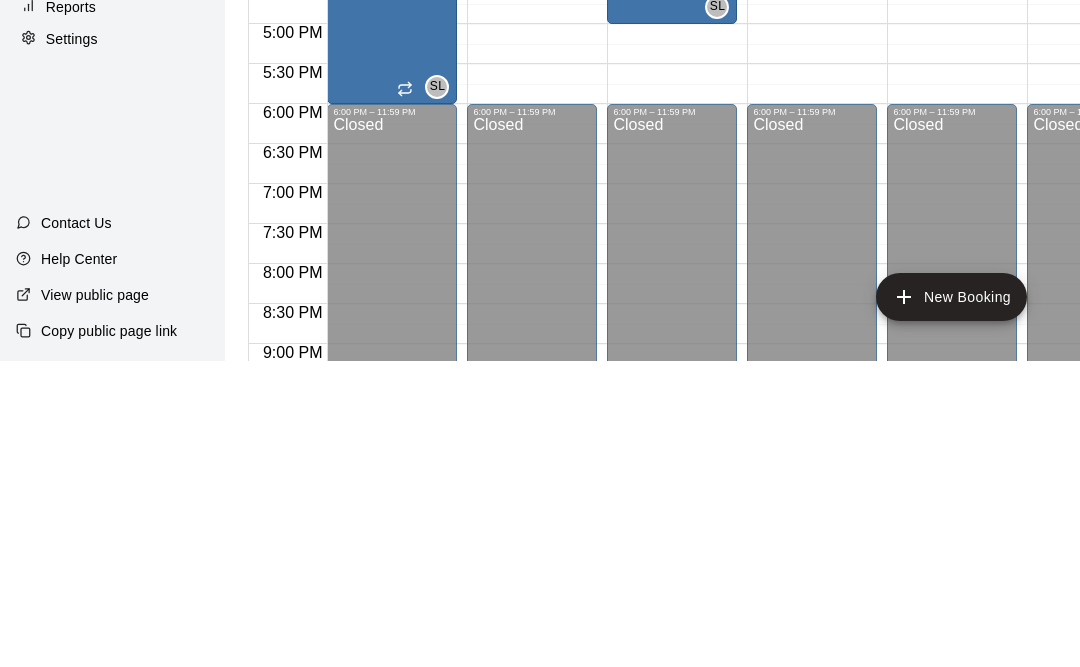 scroll, scrollTop: 124, scrollLeft: 0, axis: vertical 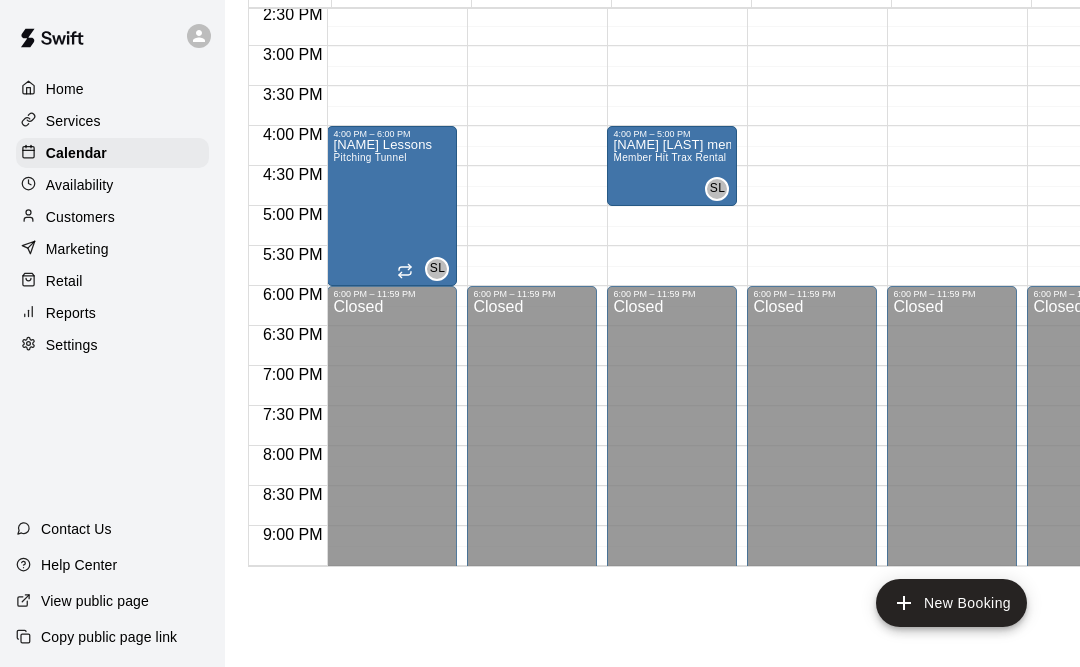 click on "Create booking & proceed" at bounding box center [143, 4344] 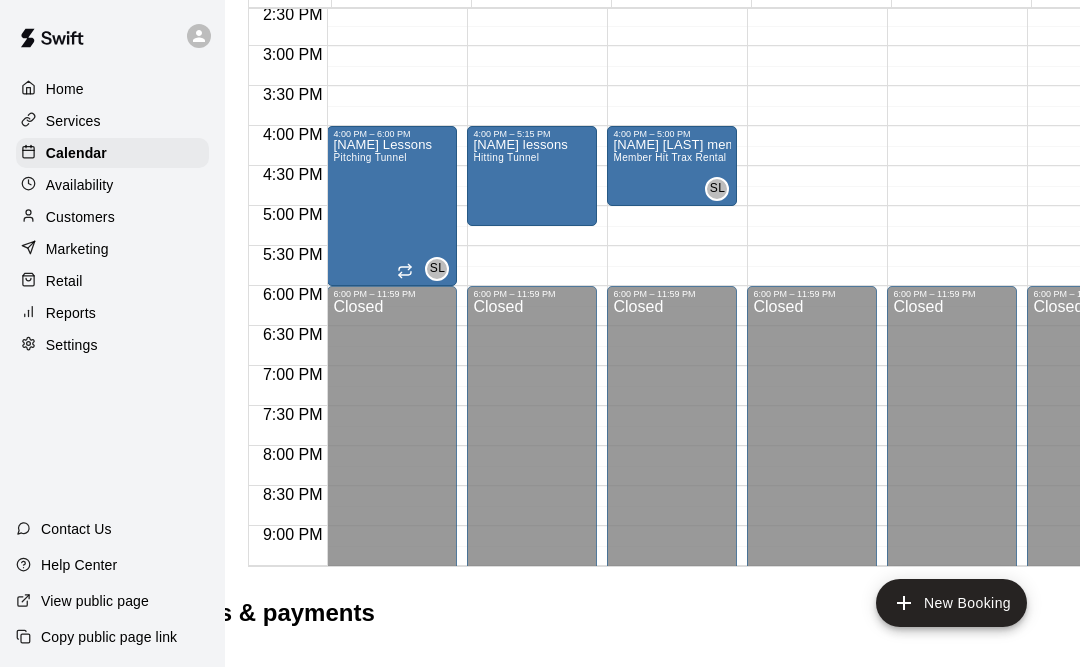 click at bounding box center [71, 1812] 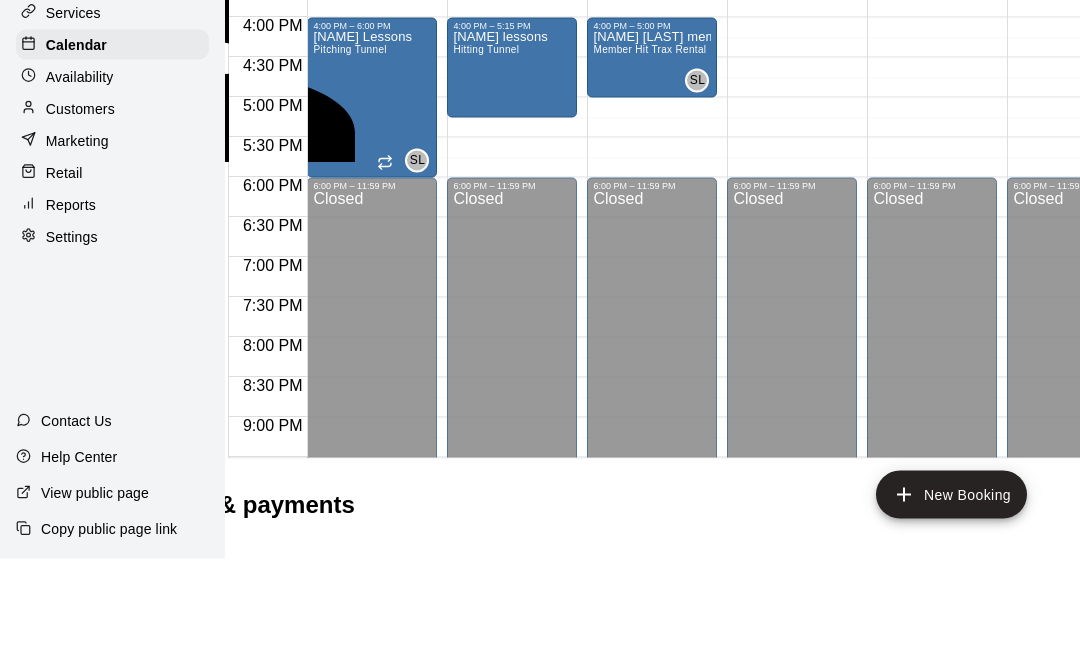 click on "[NAME] [LAST] Staff" at bounding box center [296, 376] 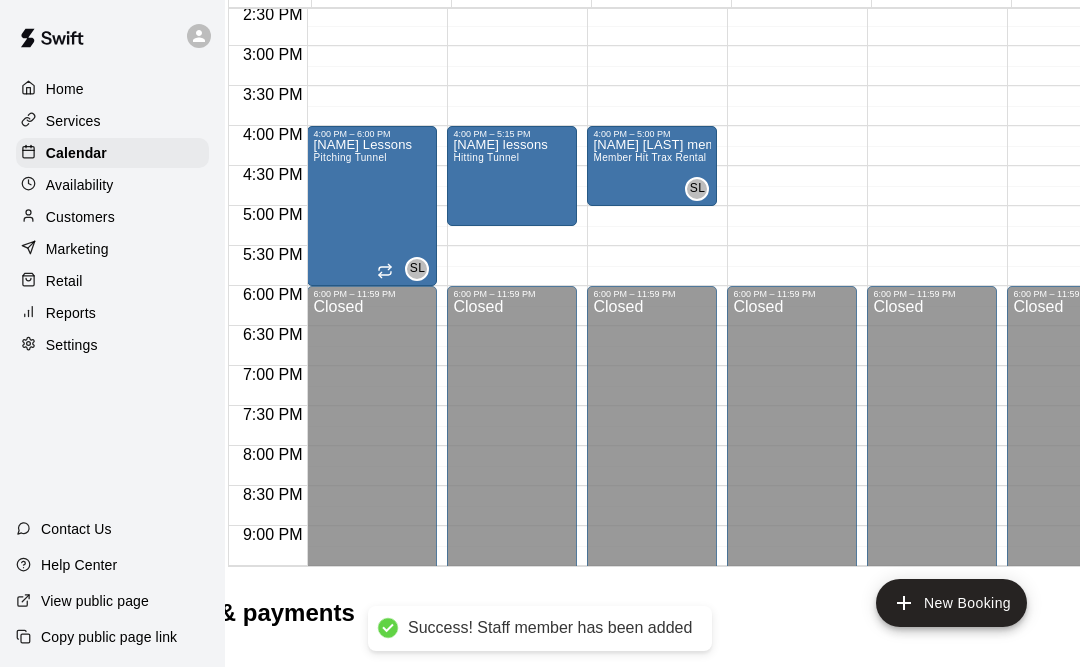 type on "*****" 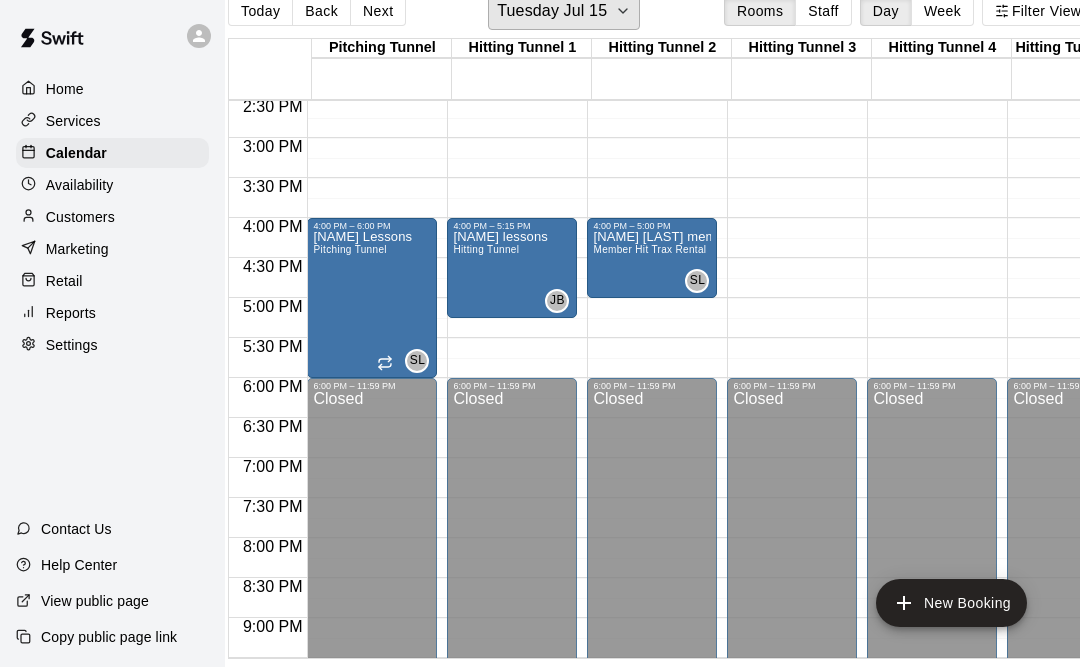 scroll, scrollTop: 845, scrollLeft: 15, axis: both 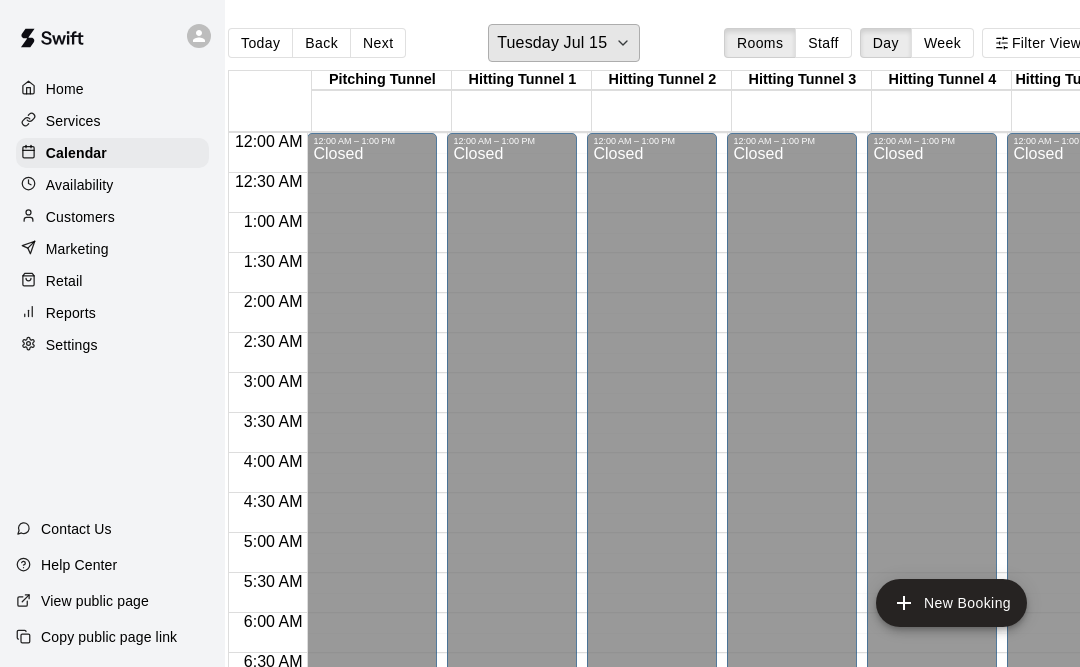 click on "Tuesday Jul 15" at bounding box center (552, 43) 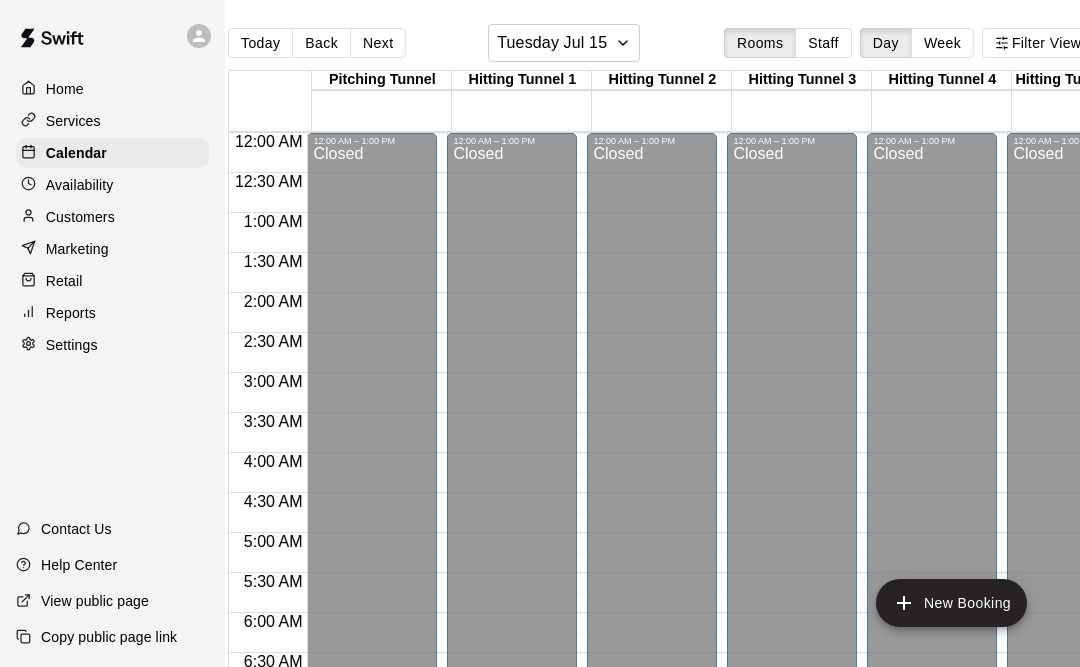click on "17" at bounding box center (118, 850) 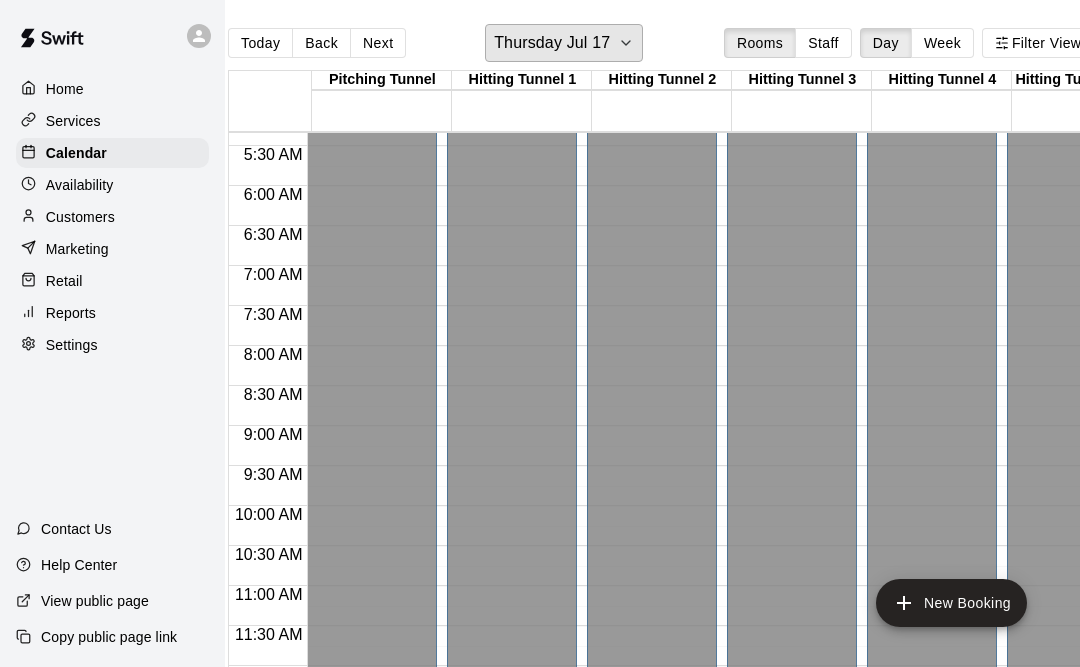 scroll, scrollTop: 494, scrollLeft: -1, axis: both 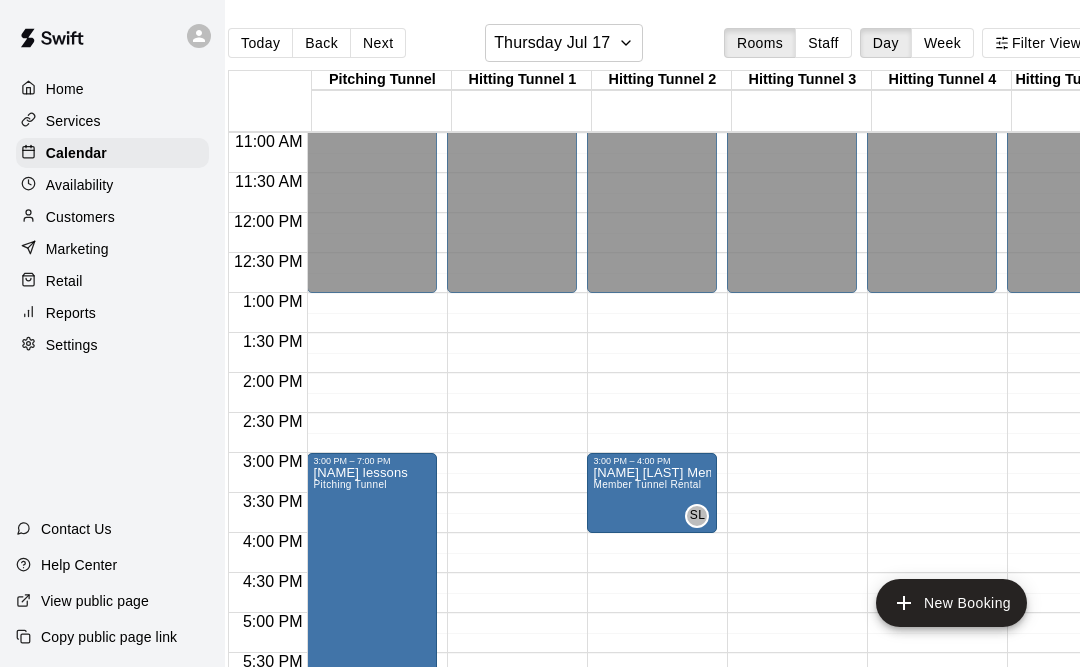 click at bounding box center [51, 738] 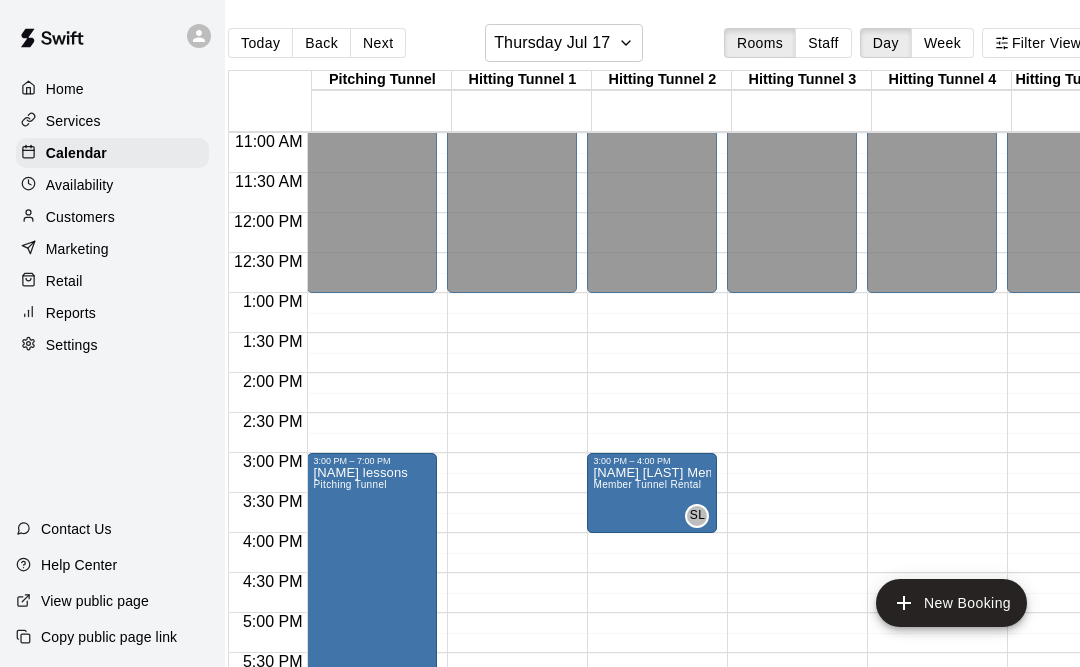 type on "**********" 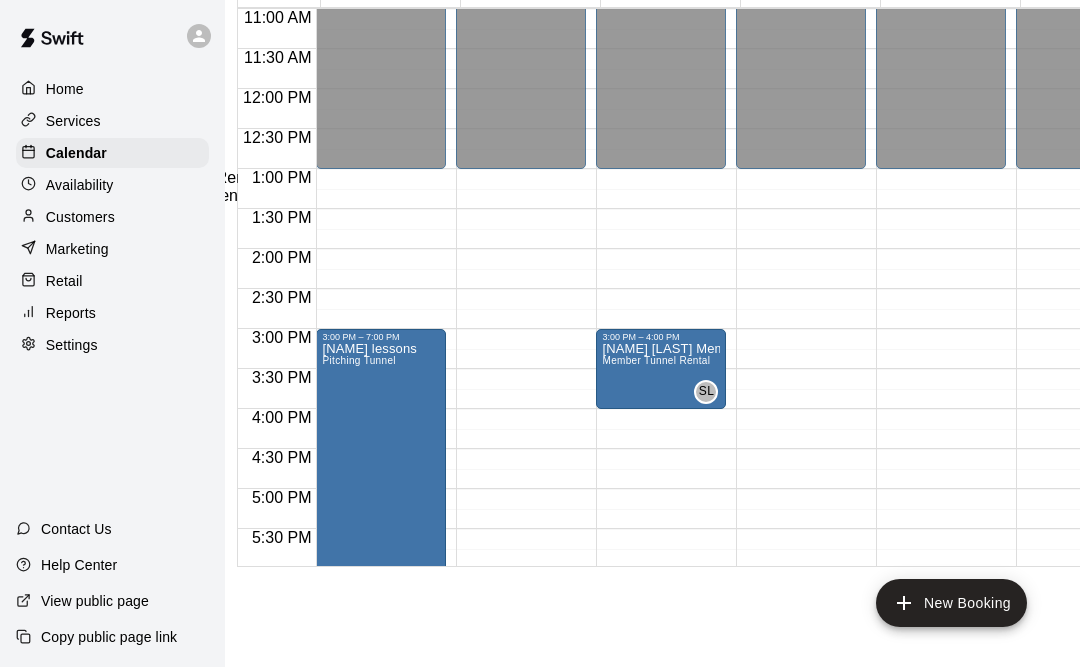 click on "Pitching Tunnel" at bounding box center (329, 214) 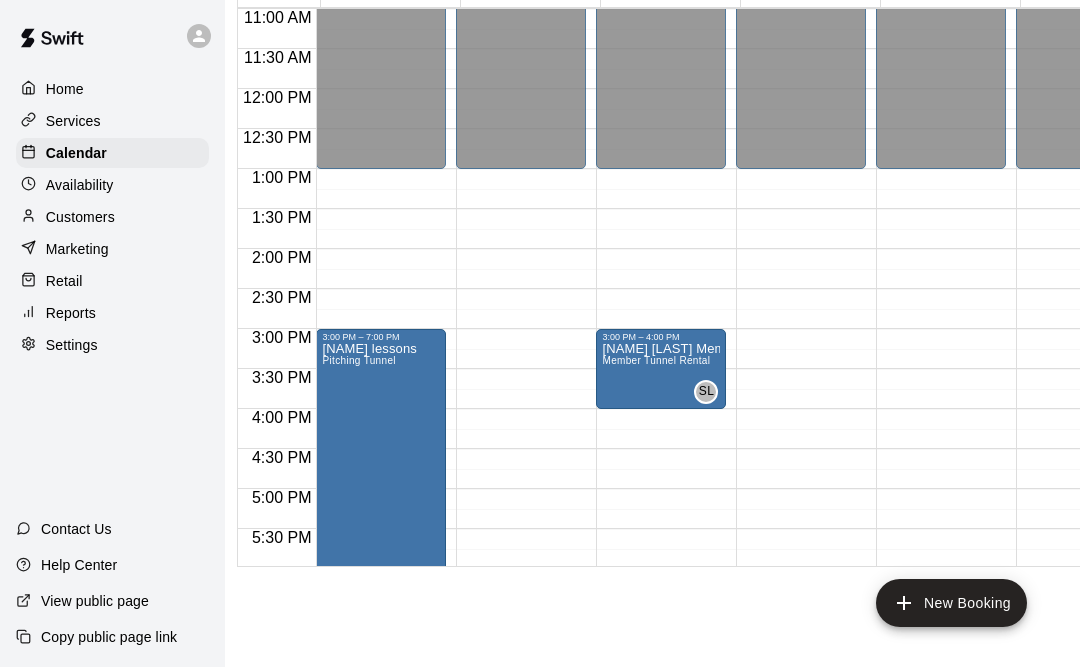 click on "********" at bounding box center (989, 2510) 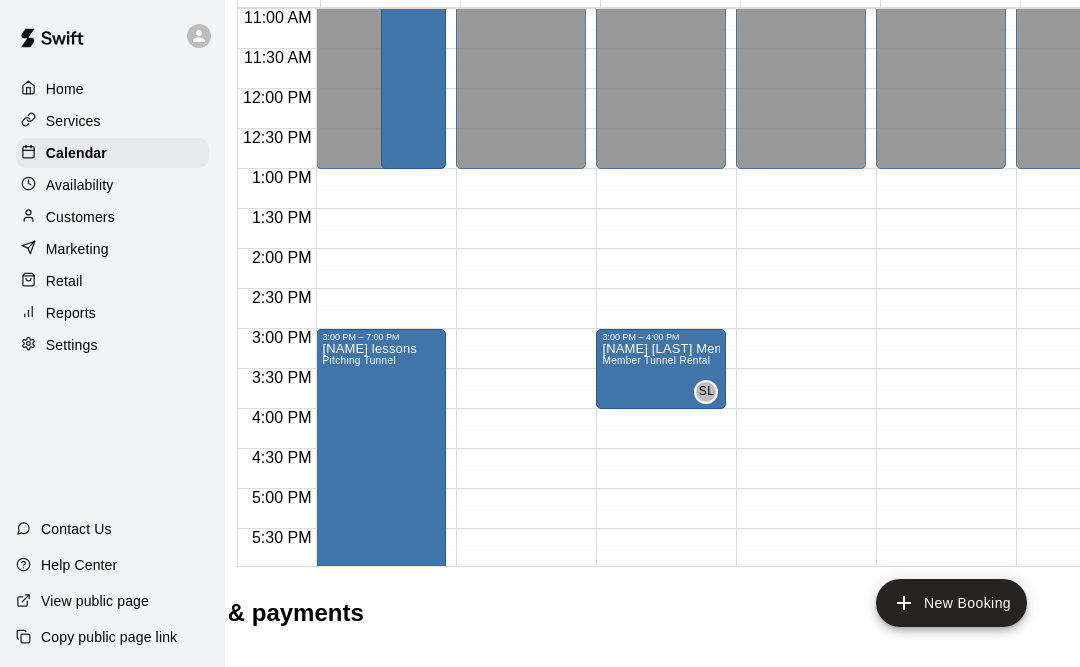 click at bounding box center (60, 1812) 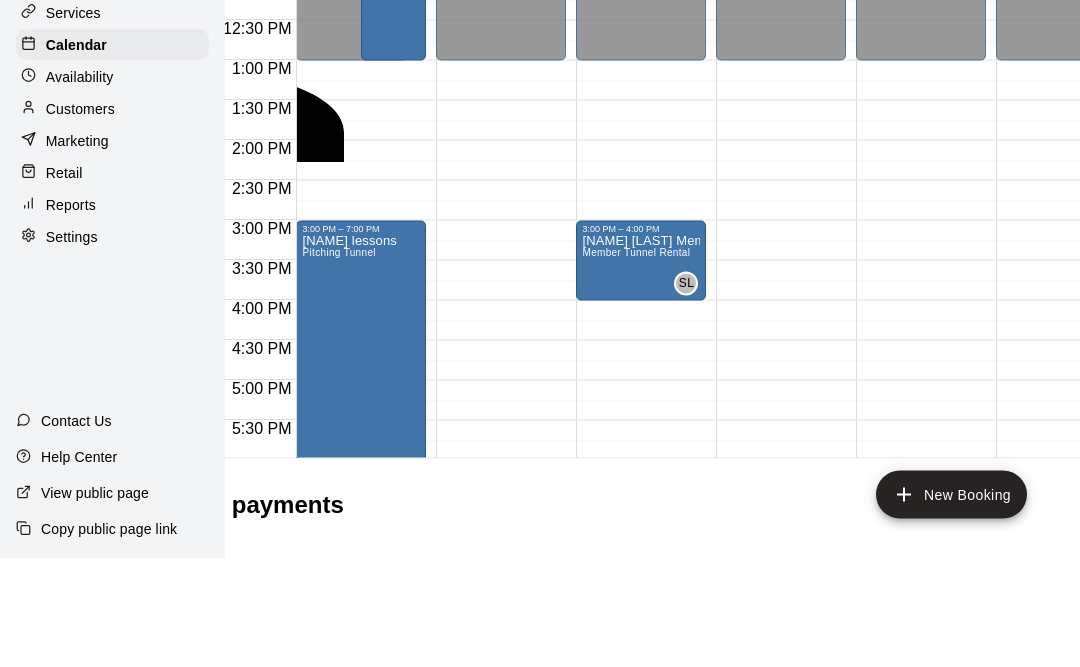 click on "[NAME] [LAST] Staff" at bounding box center (285, 376) 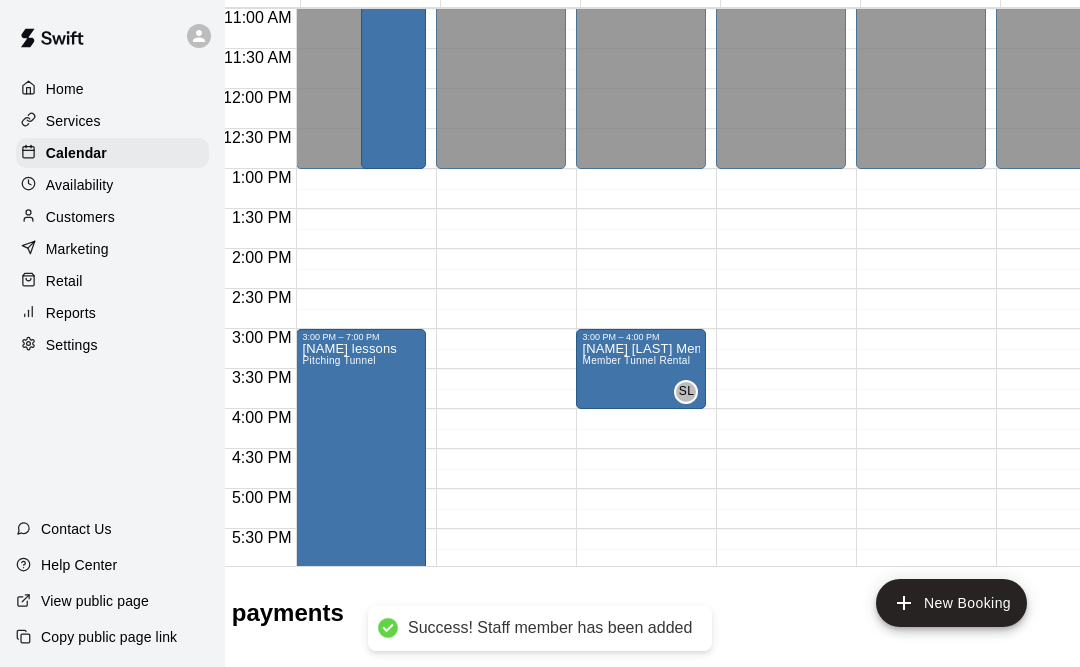type on "*****" 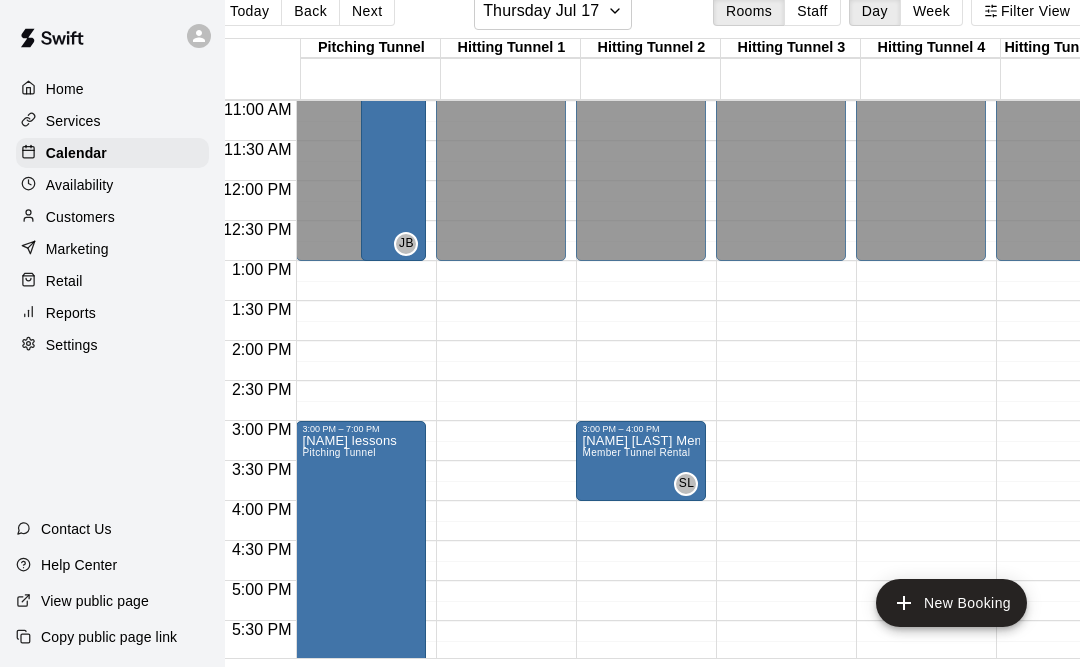 click on "[NAME] lessons  Pitching Tunnel" at bounding box center [349, 767] 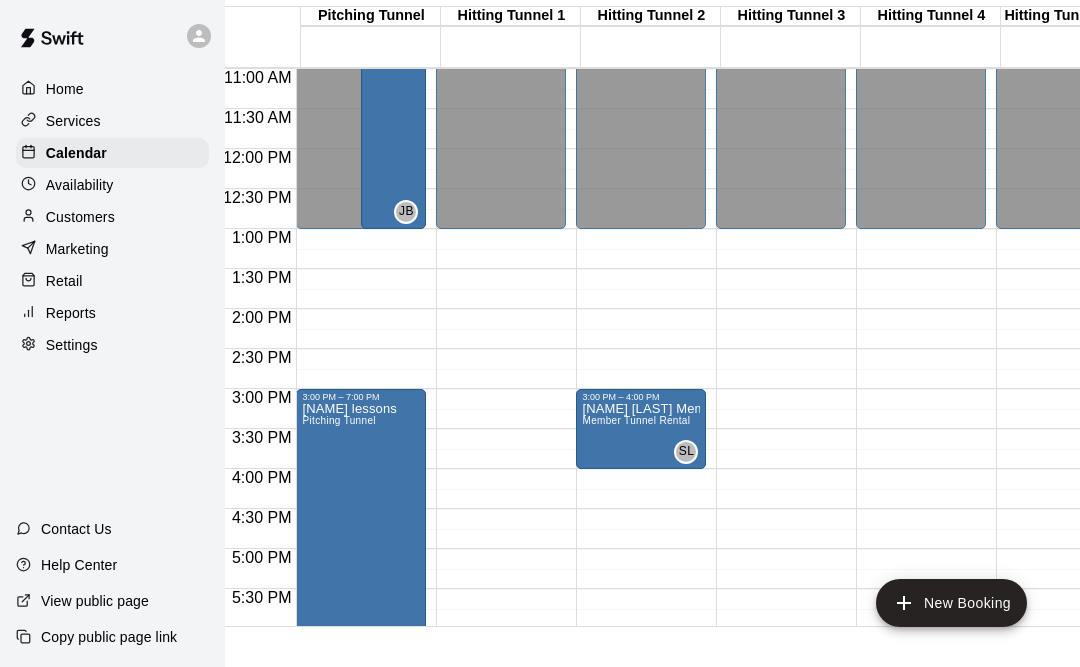 click 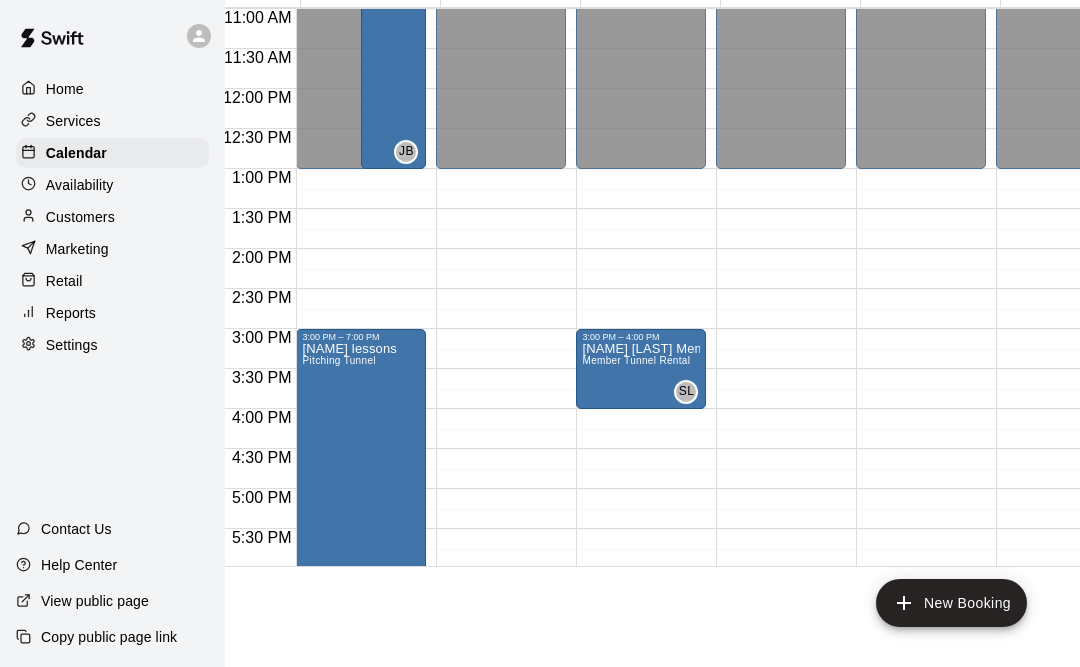 click on "********" at bounding box center (969, 2616) 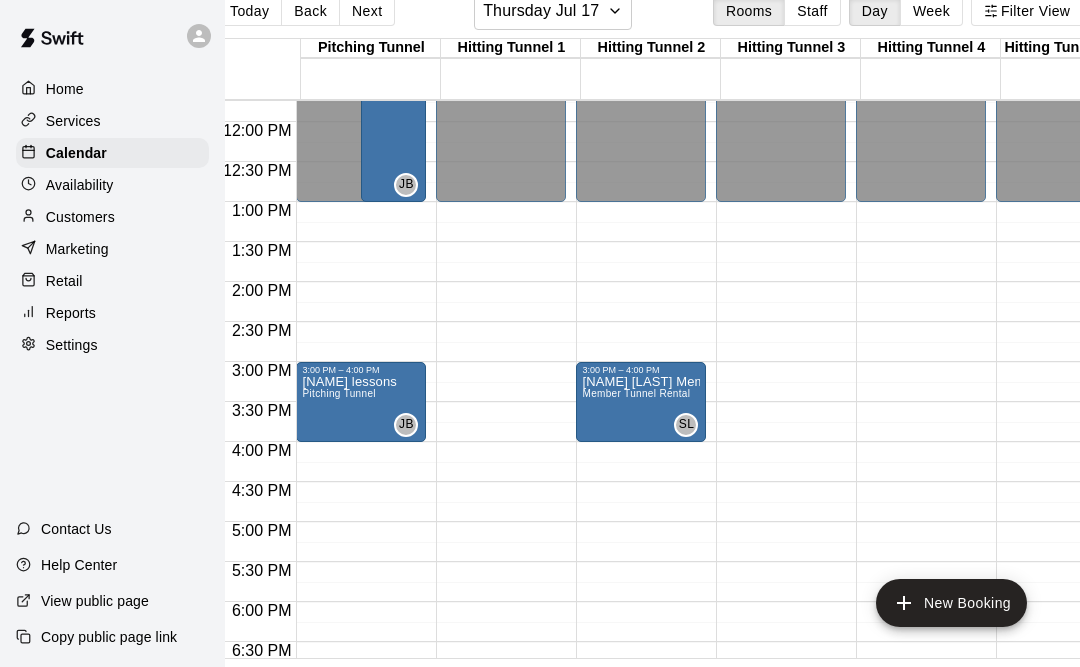 scroll, scrollTop: 939, scrollLeft: 0, axis: vertical 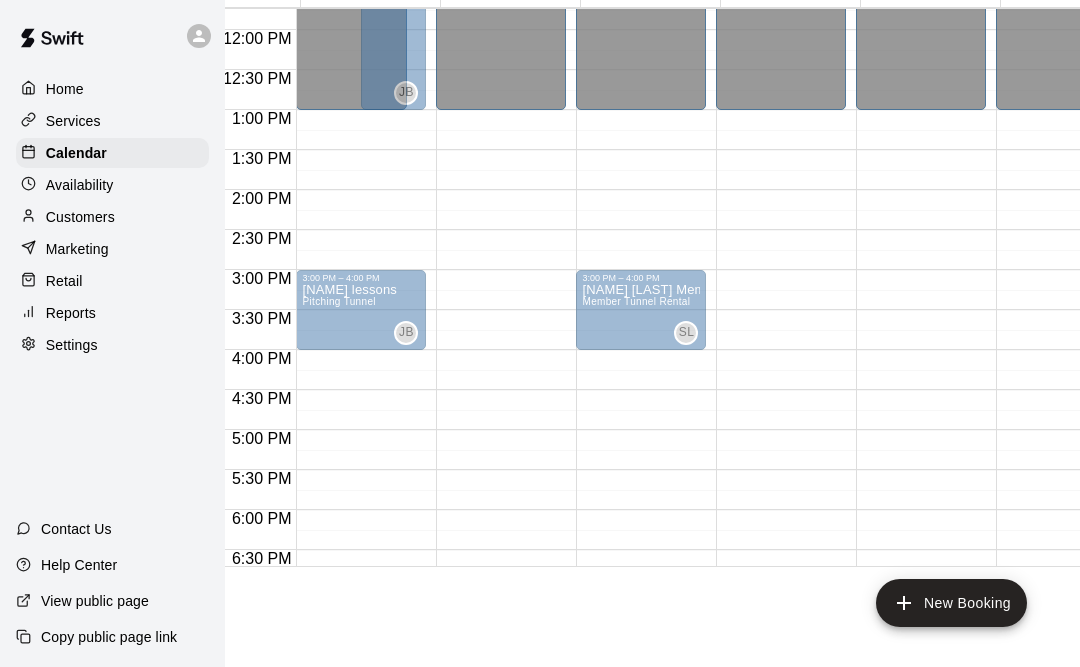 click at bounding box center (40, 614) 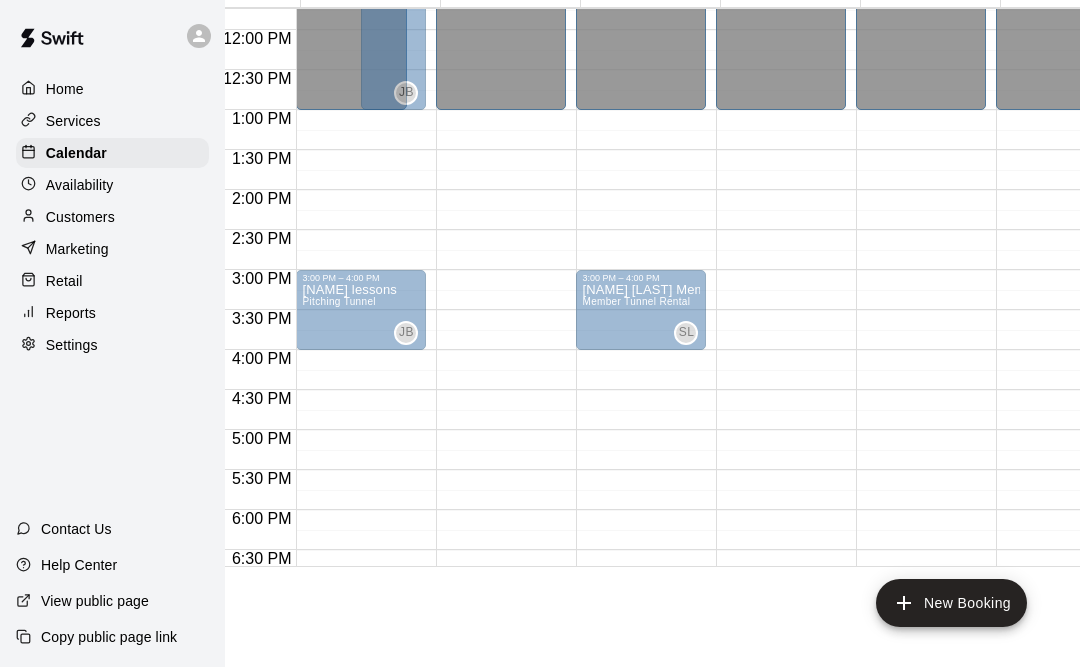 type on "**********" 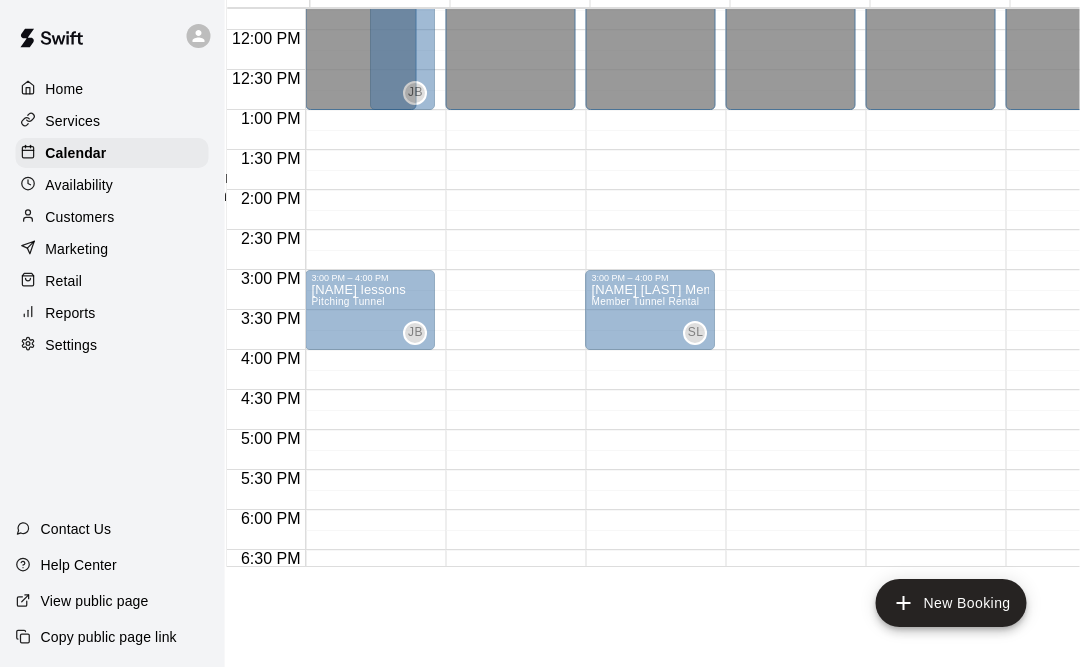 scroll, scrollTop: 124, scrollLeft: 22, axis: both 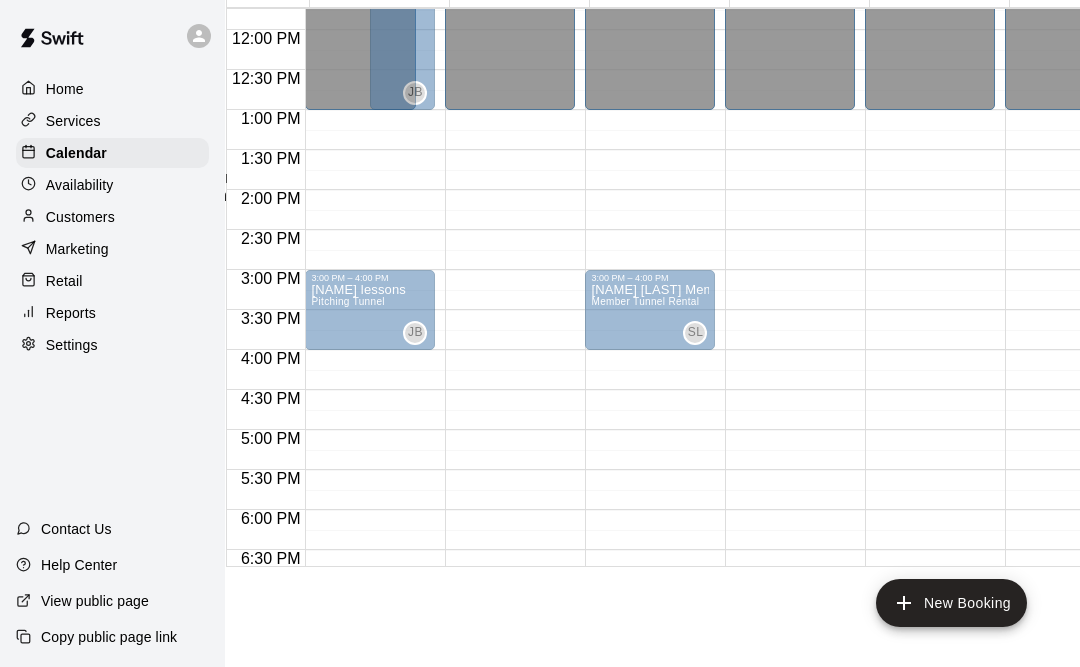 click on "Pitching Tunnel" at bounding box center (318, 214) 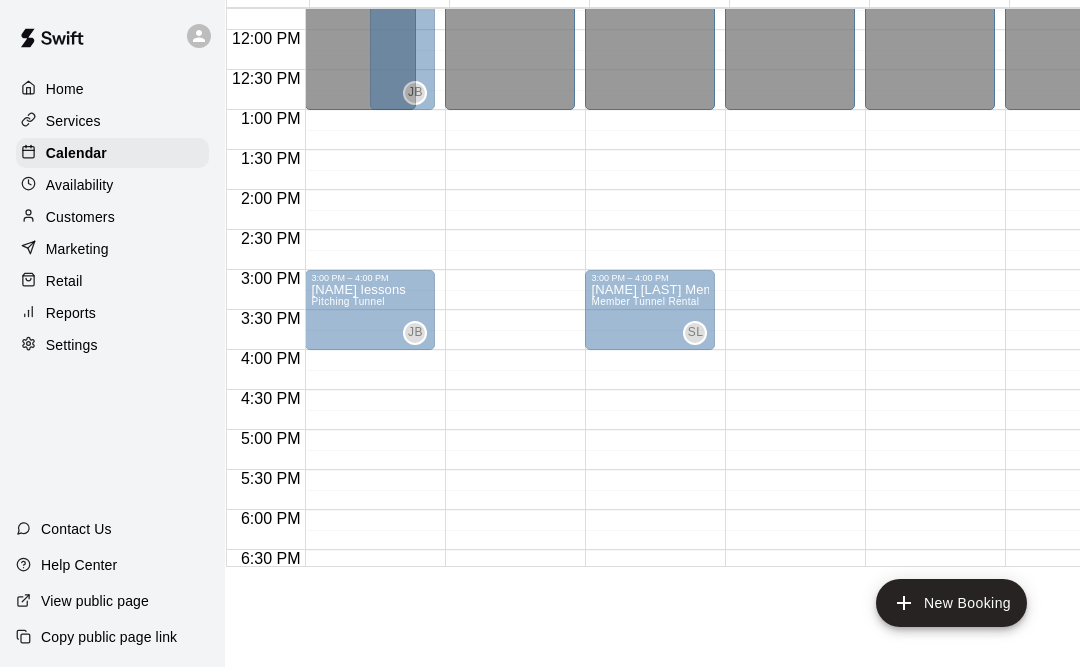 click on "Create booking & proceed" at bounding box center (121, 4344) 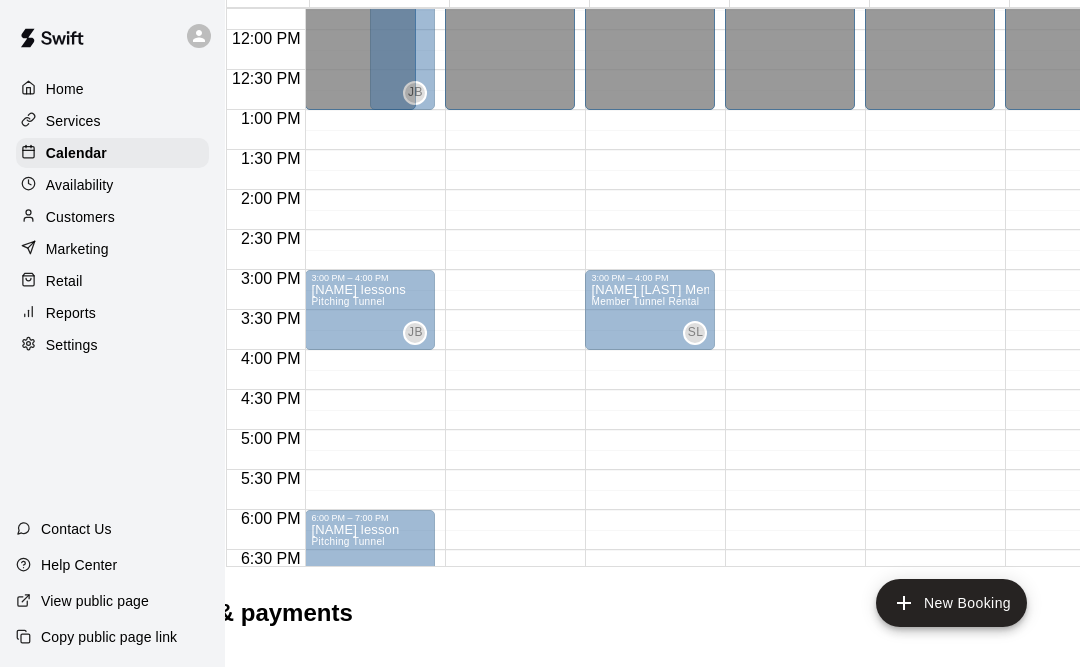 click at bounding box center [49, 1812] 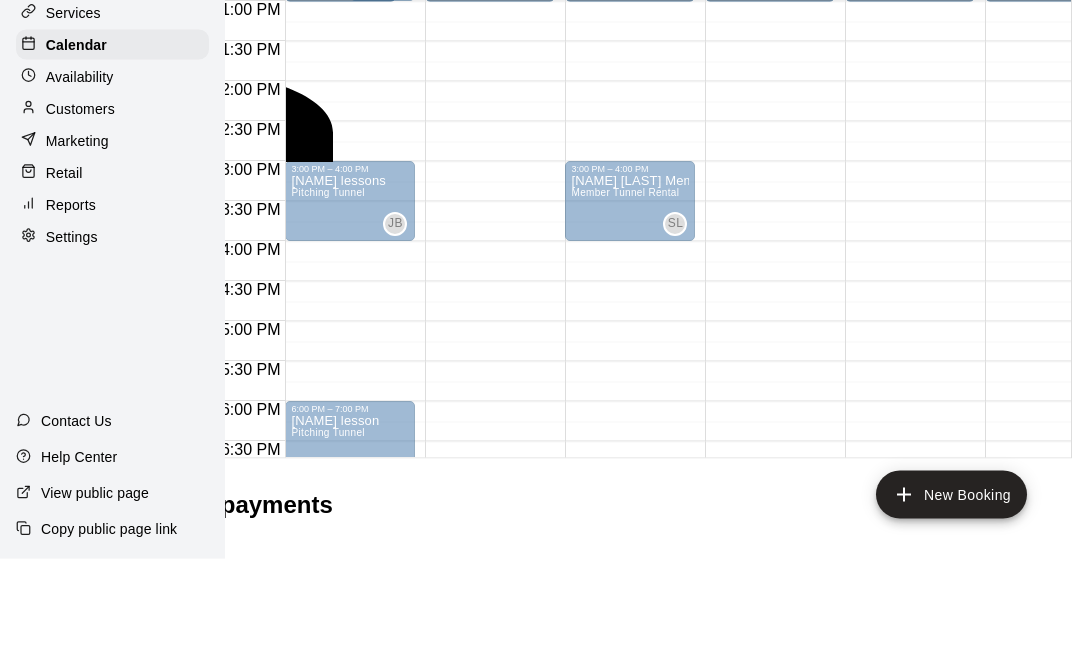 click on "[NAME] [LAST] Staff" at bounding box center (274, 376) 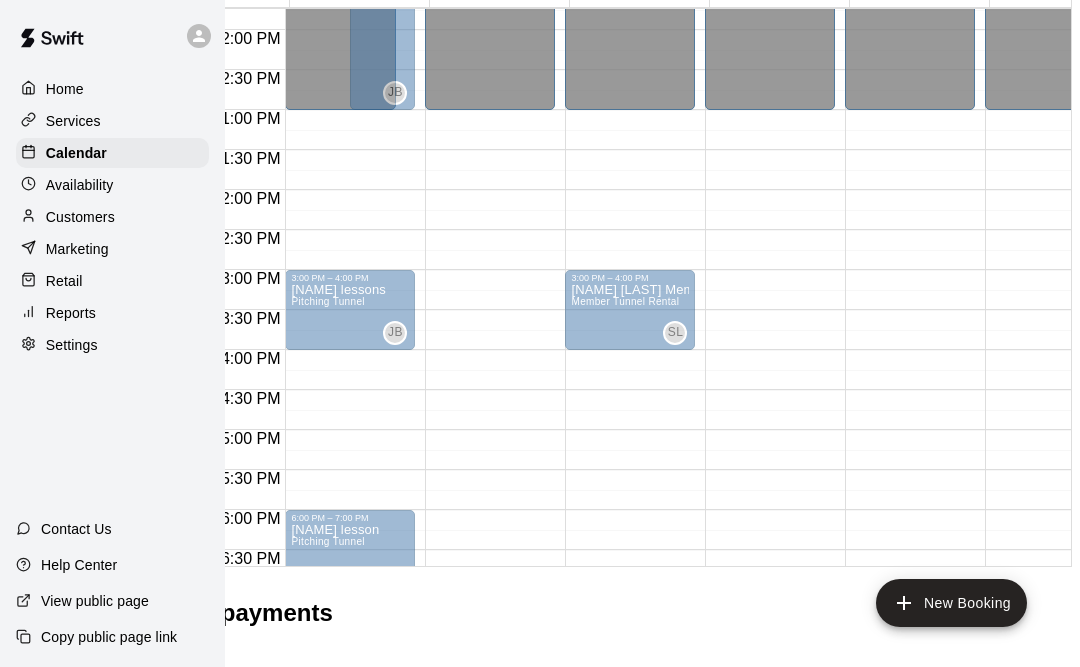 type on "***" 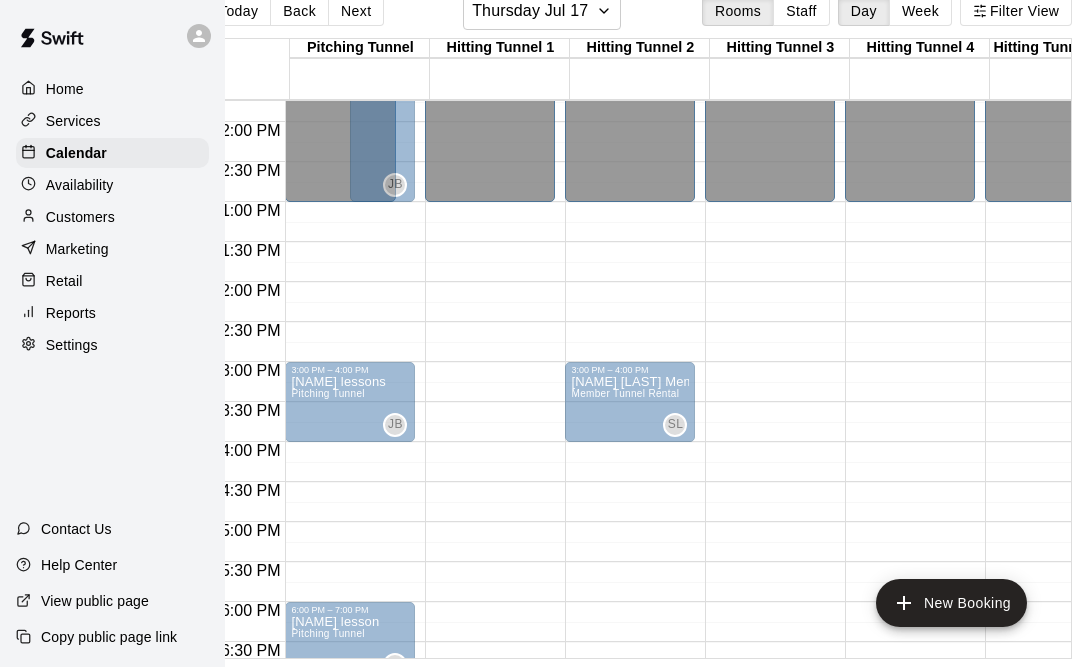 scroll, scrollTop: 892, scrollLeft: 4, axis: both 